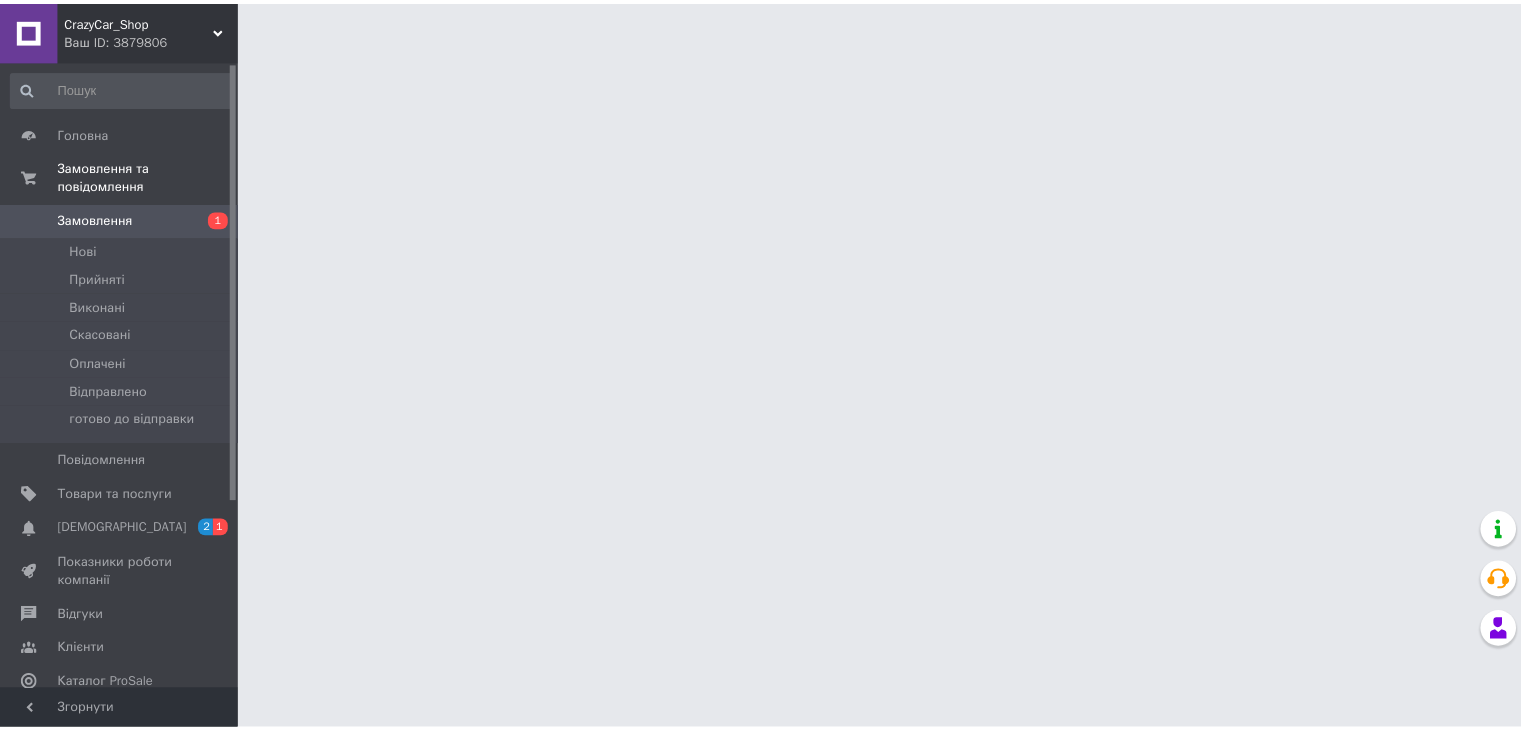 scroll, scrollTop: 0, scrollLeft: 0, axis: both 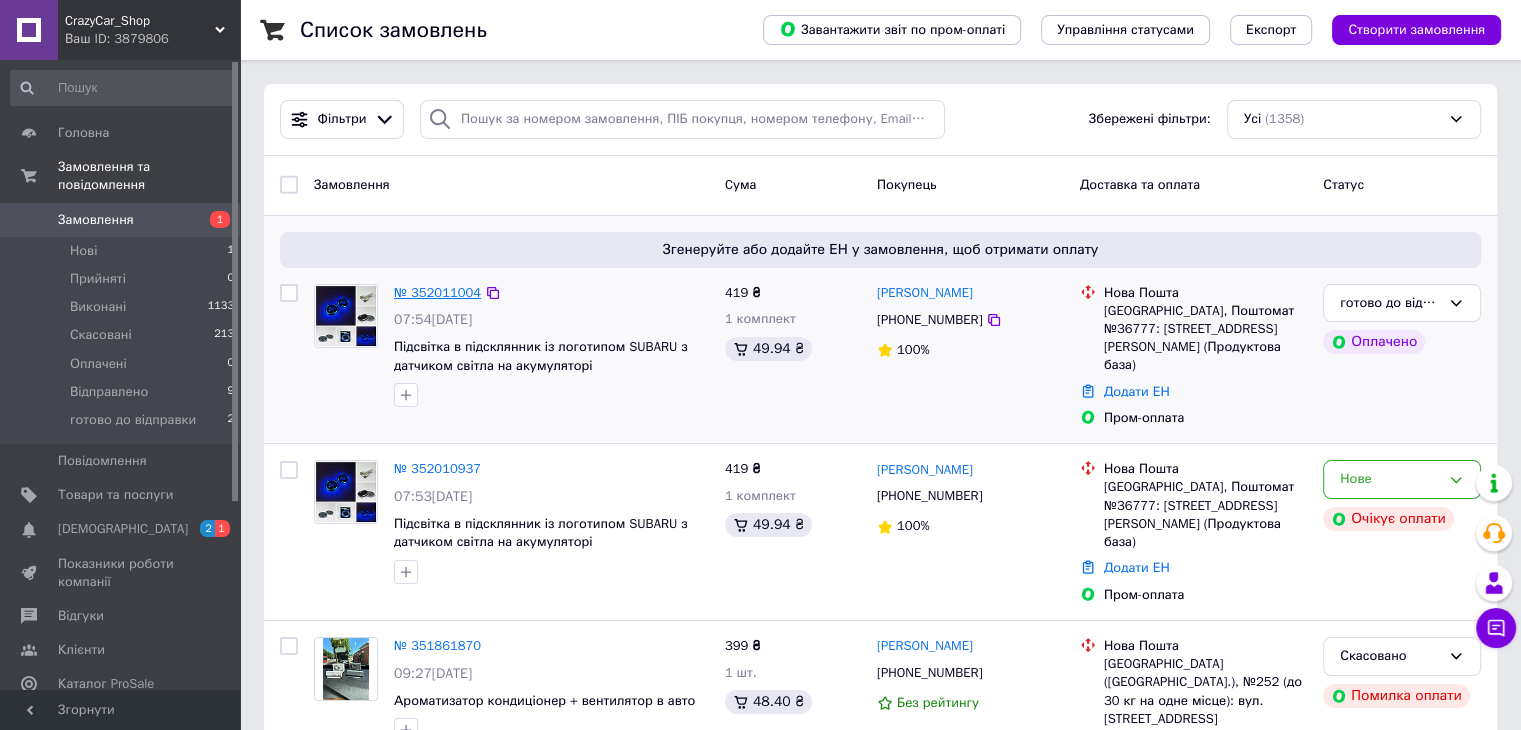 click on "№ 352011004" at bounding box center (437, 292) 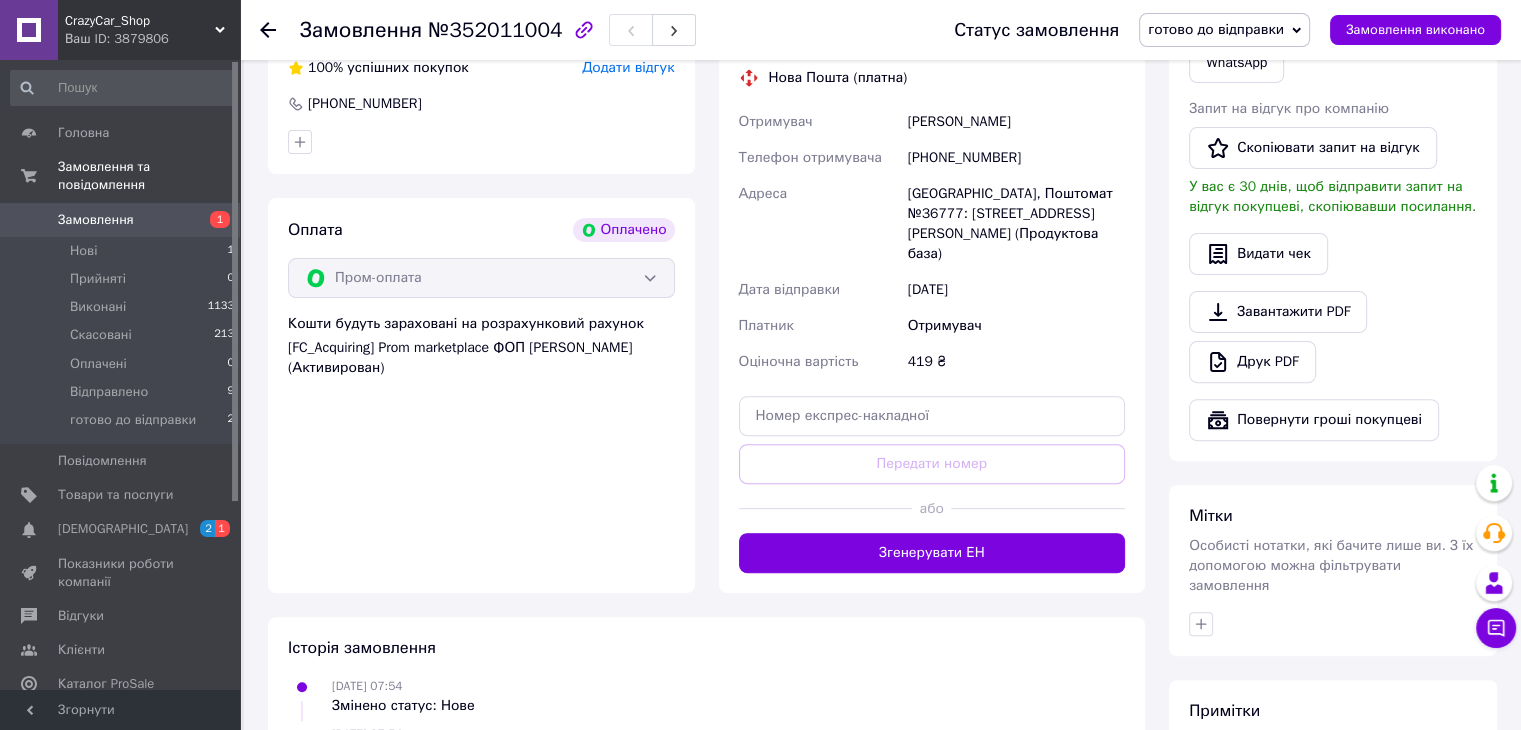 scroll, scrollTop: 572, scrollLeft: 0, axis: vertical 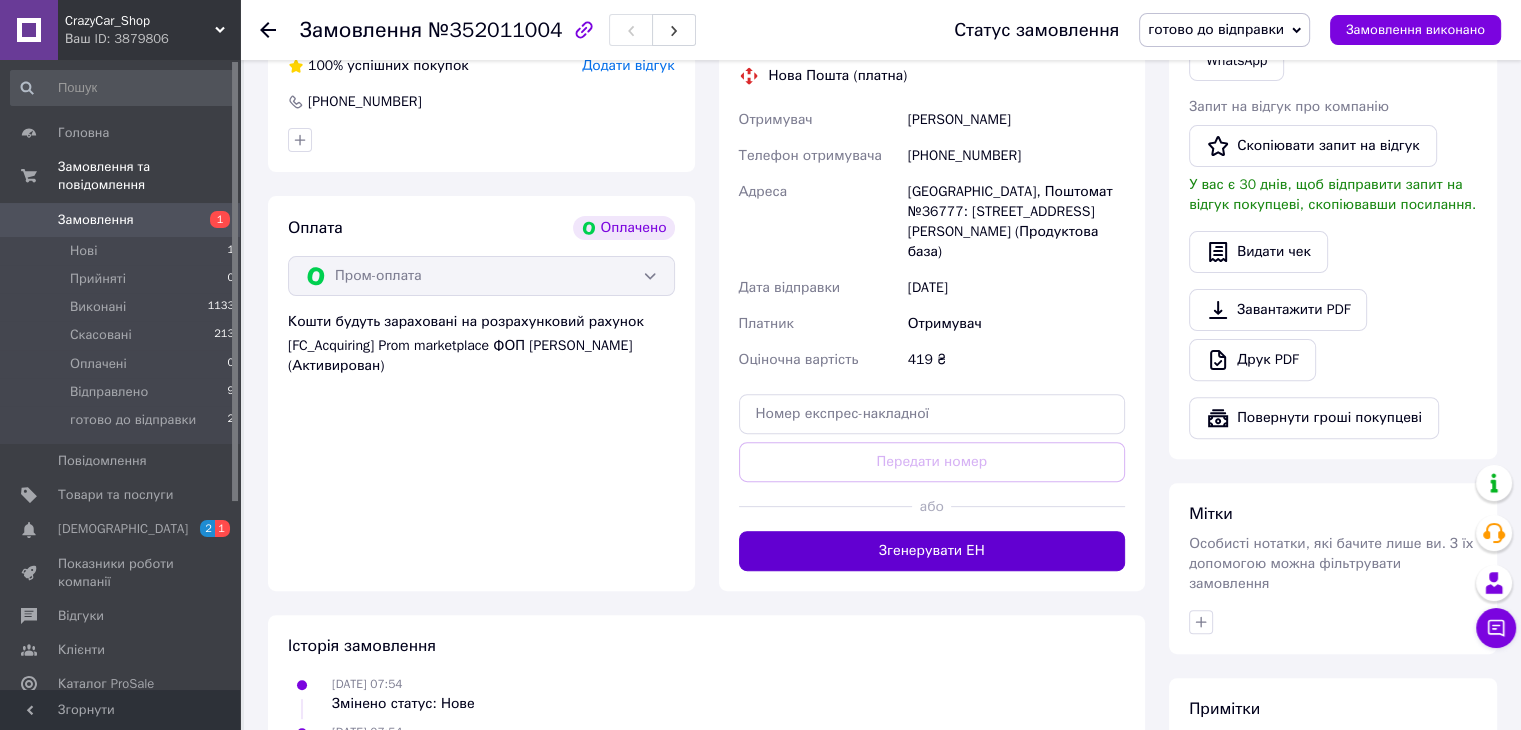 click on "Згенерувати ЕН" at bounding box center (932, 551) 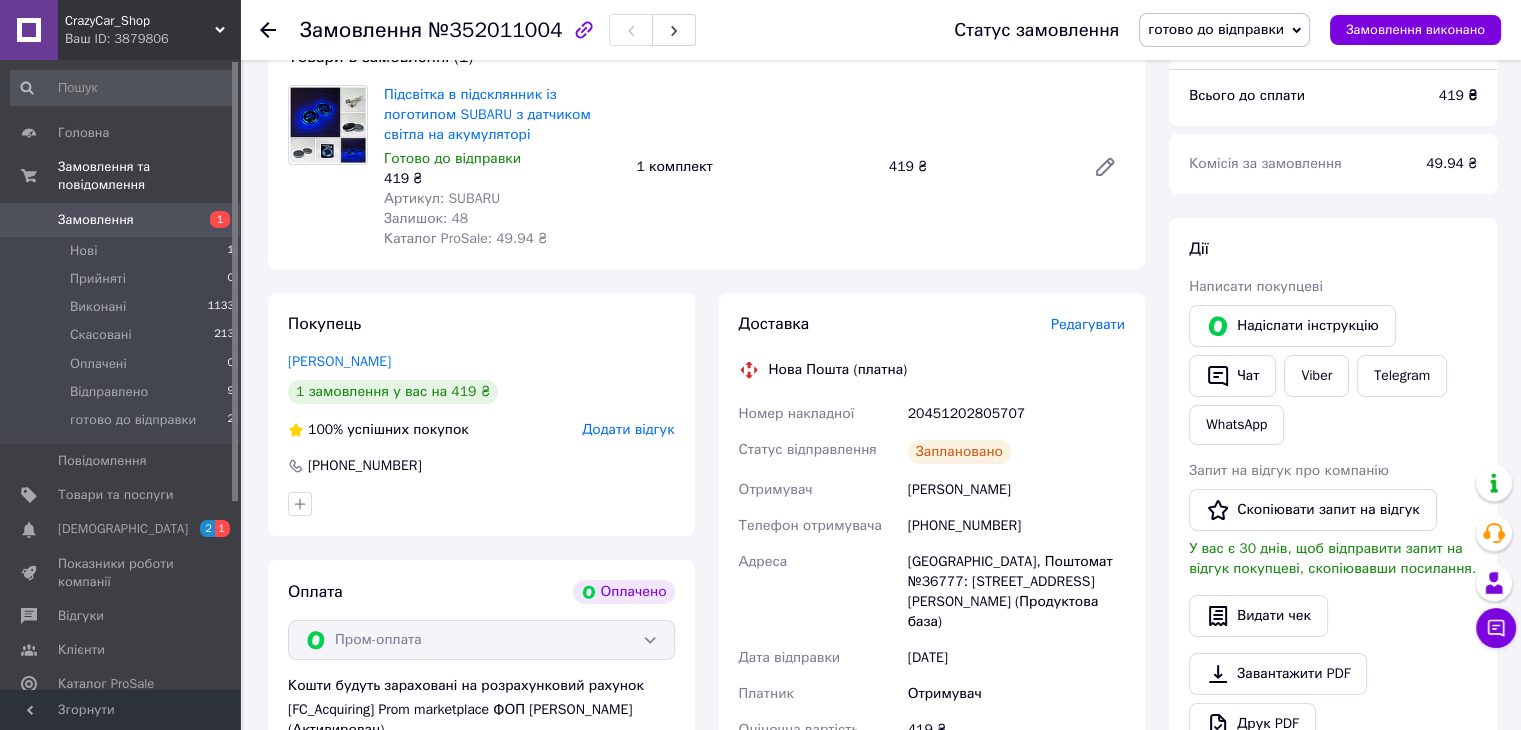 scroll, scrollTop: 208, scrollLeft: 0, axis: vertical 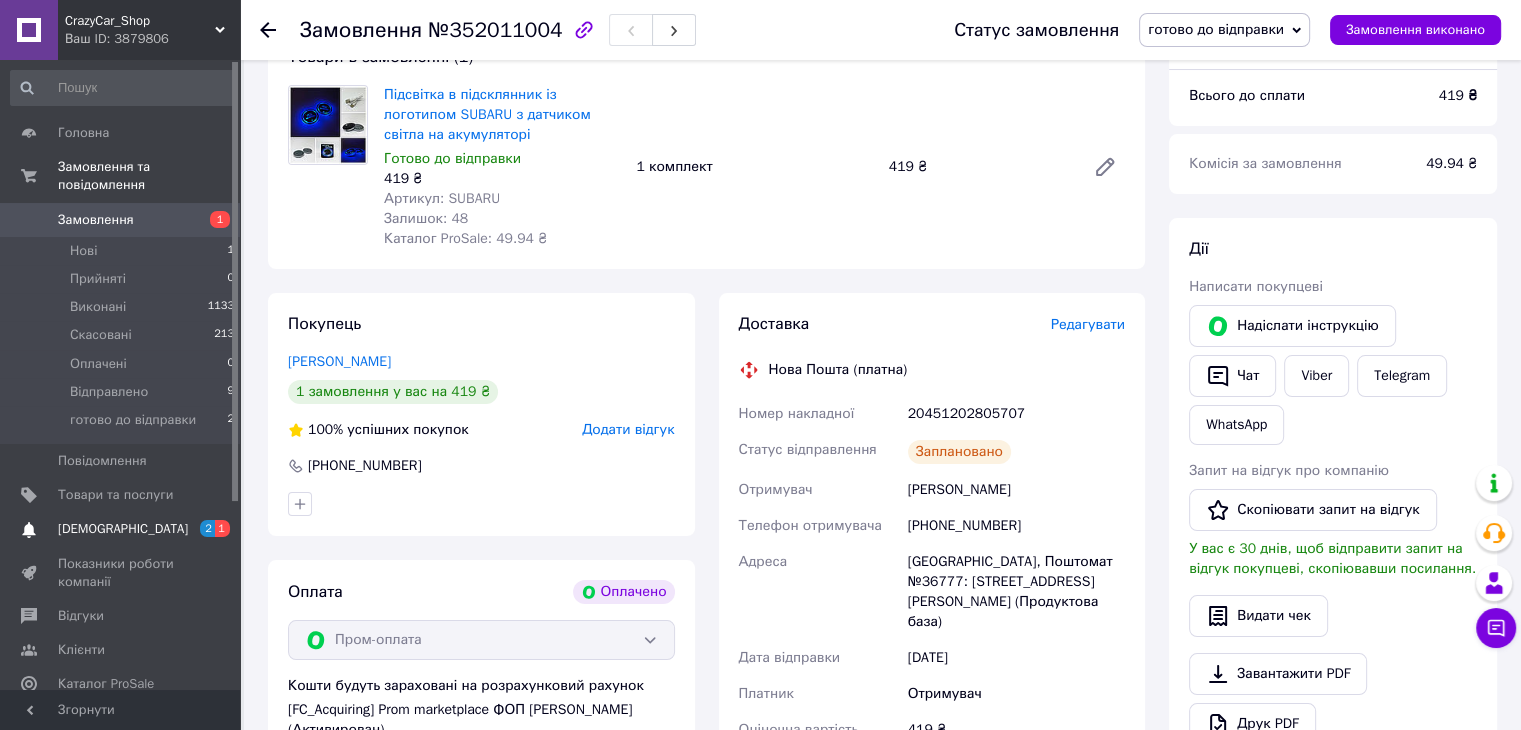 drag, startPoint x: 926, startPoint y: 581, endPoint x: 104, endPoint y: 508, distance: 825.2351 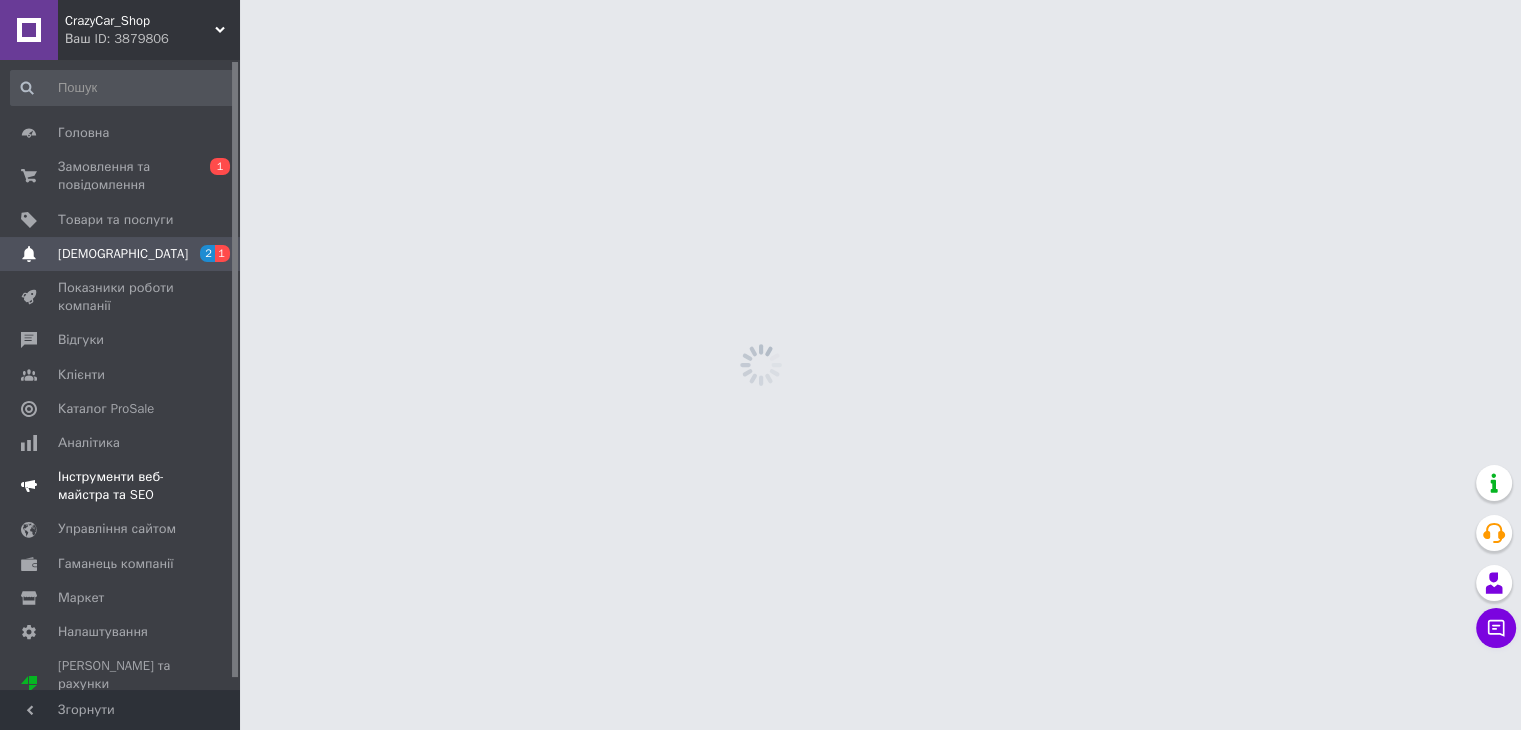 scroll, scrollTop: 0, scrollLeft: 0, axis: both 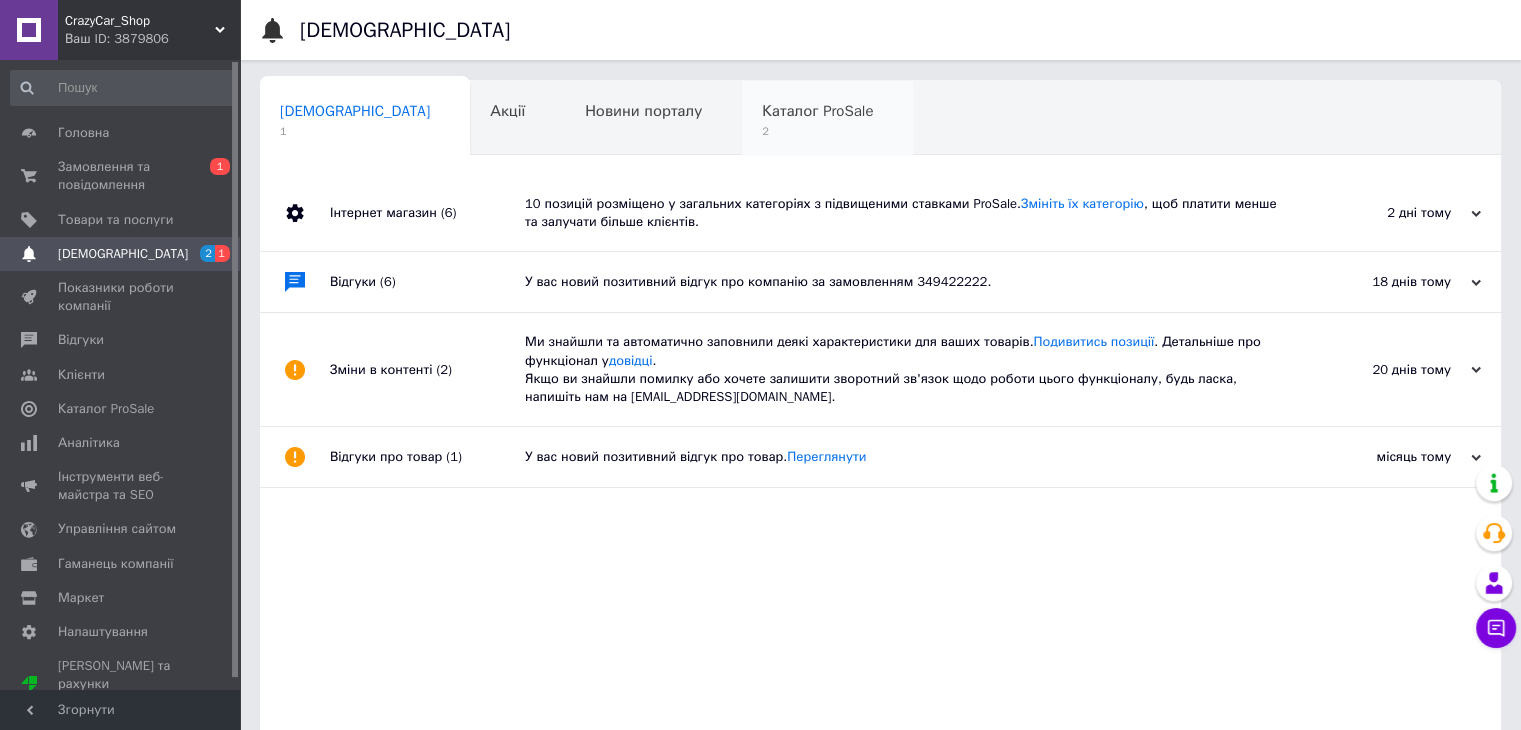 click on "Каталог ProSale" at bounding box center [817, 111] 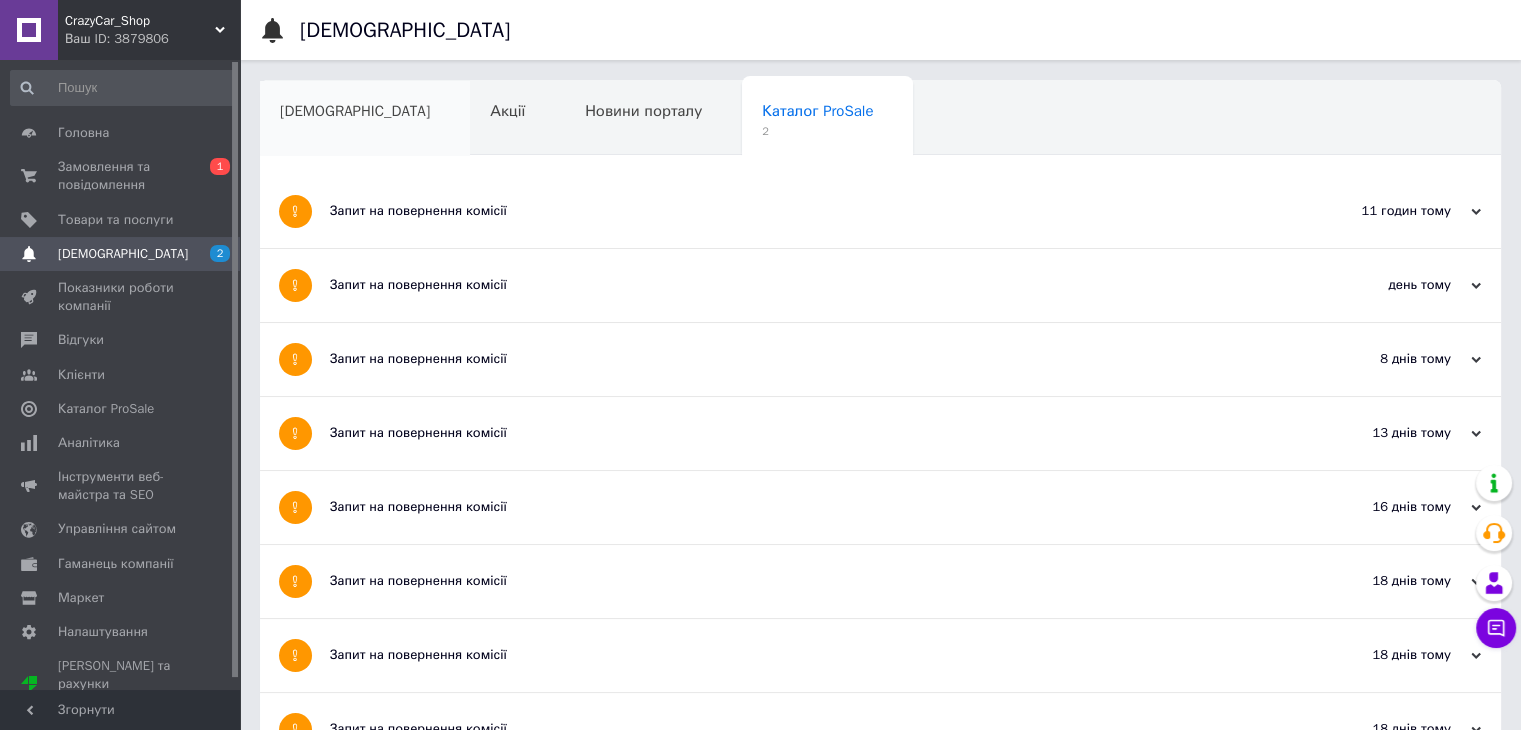 click on "[DEMOGRAPHIC_DATA]" at bounding box center [355, 111] 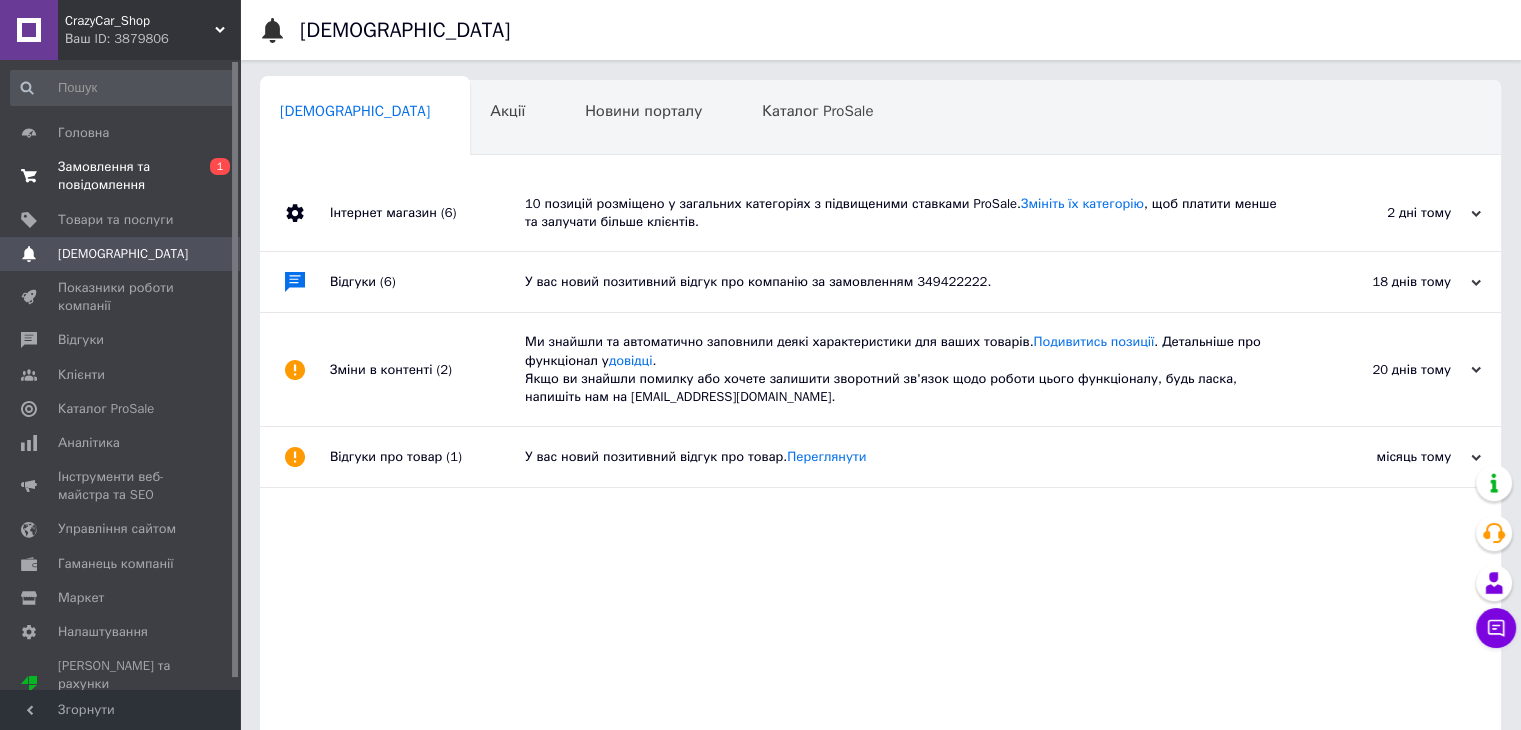 click on "Замовлення та повідомлення" at bounding box center [121, 176] 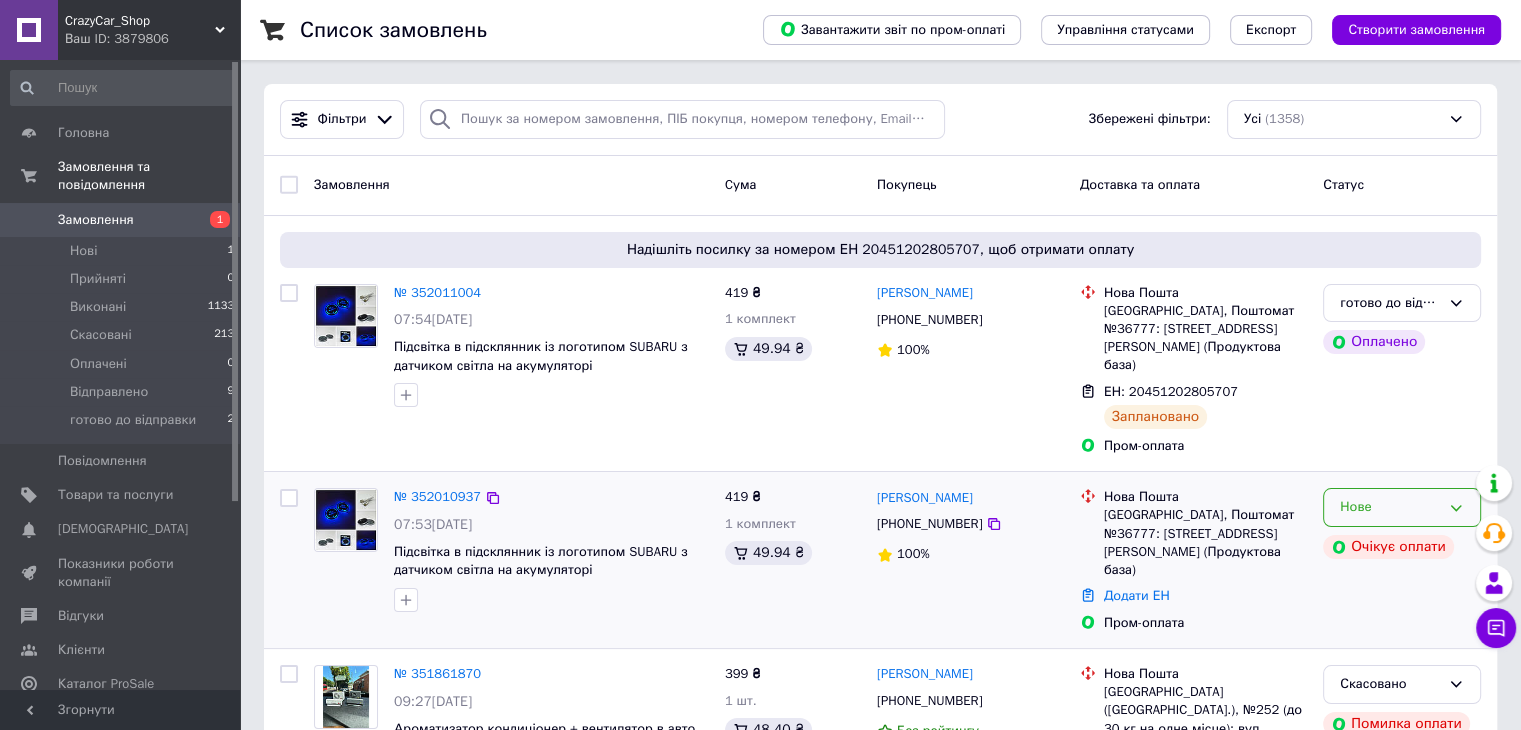 click on "Нове" at bounding box center (1390, 507) 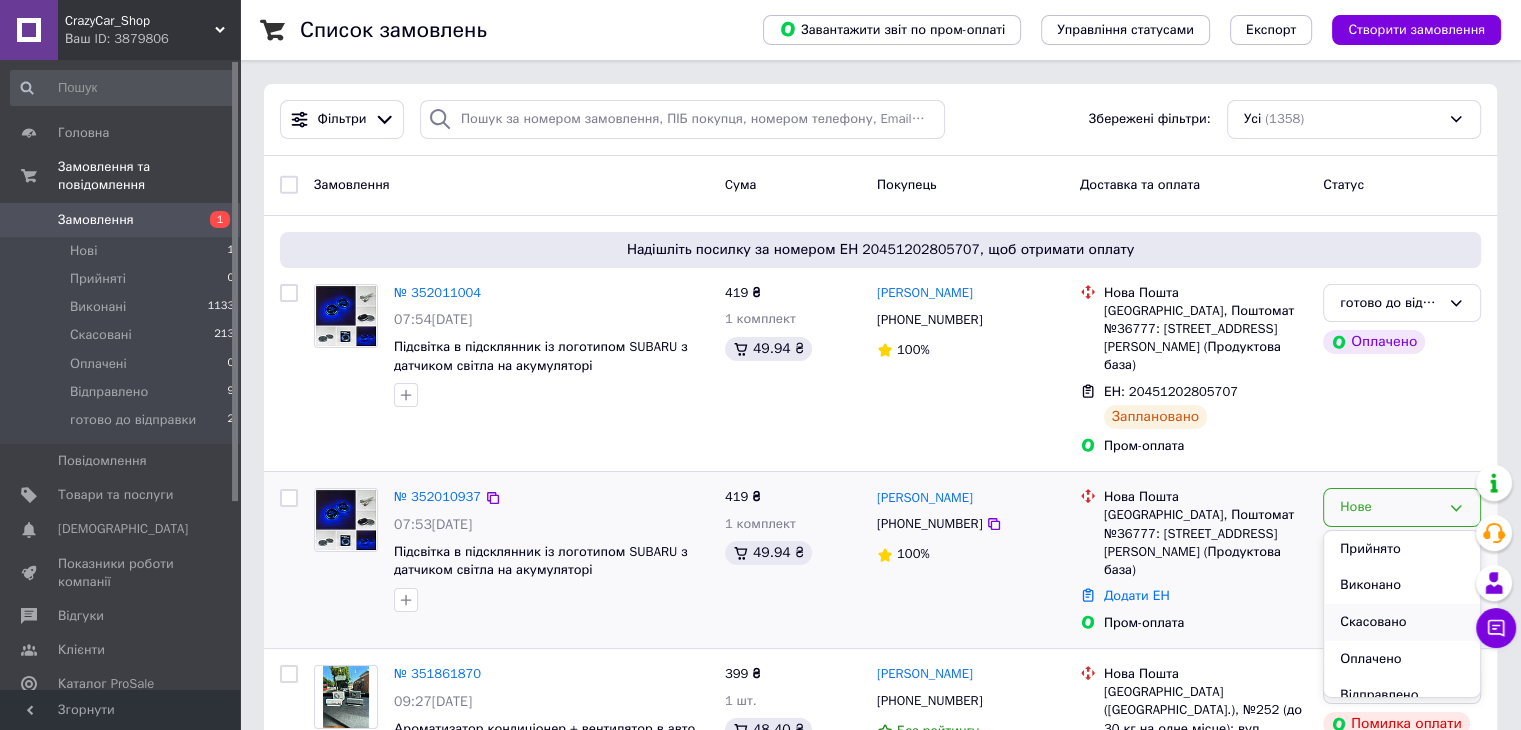 click on "Скасовано" at bounding box center (1402, 622) 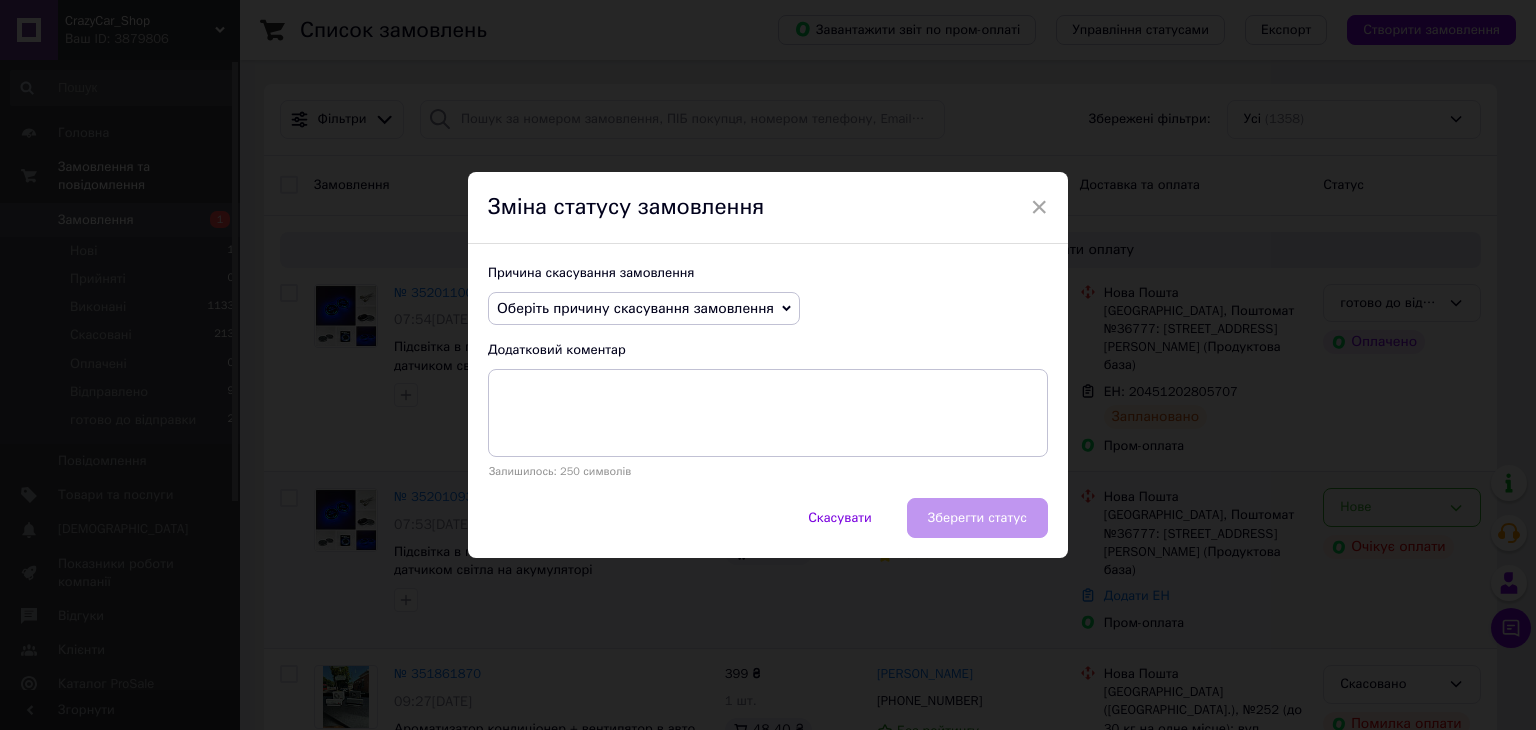 click on "Оберіть причину скасування замовлення" at bounding box center [635, 308] 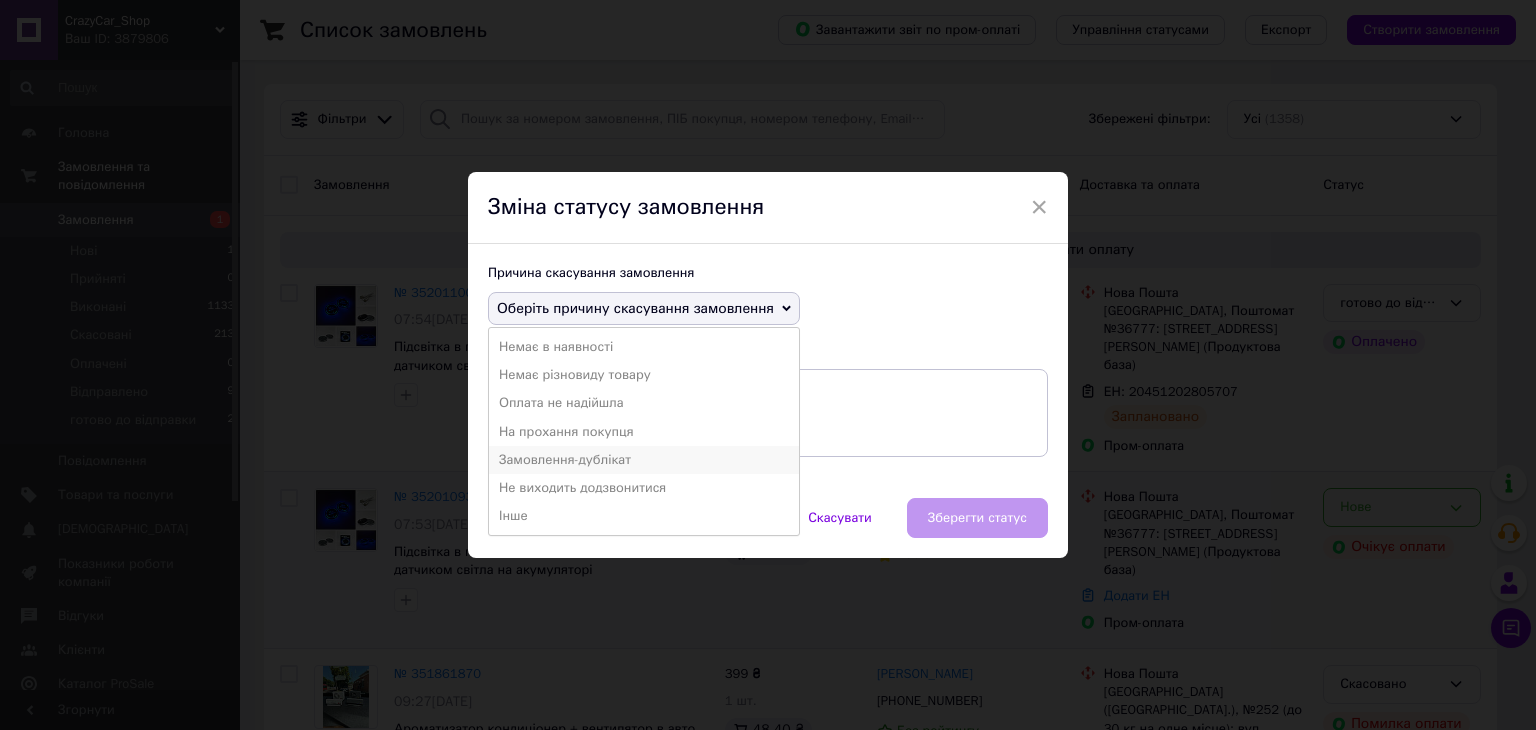 click on "Замовлення-дублікат" at bounding box center [644, 460] 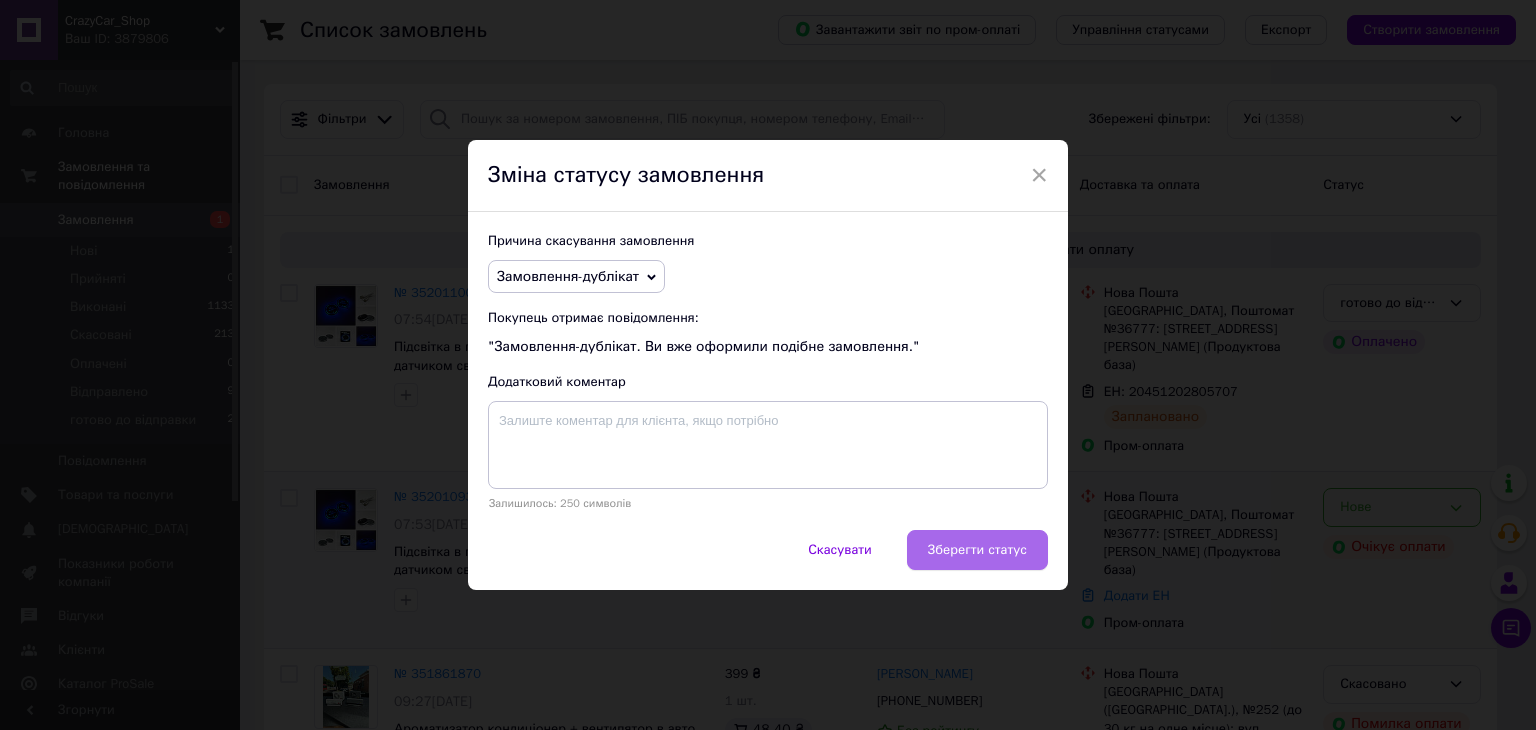 click on "Зберегти статус" at bounding box center [977, 550] 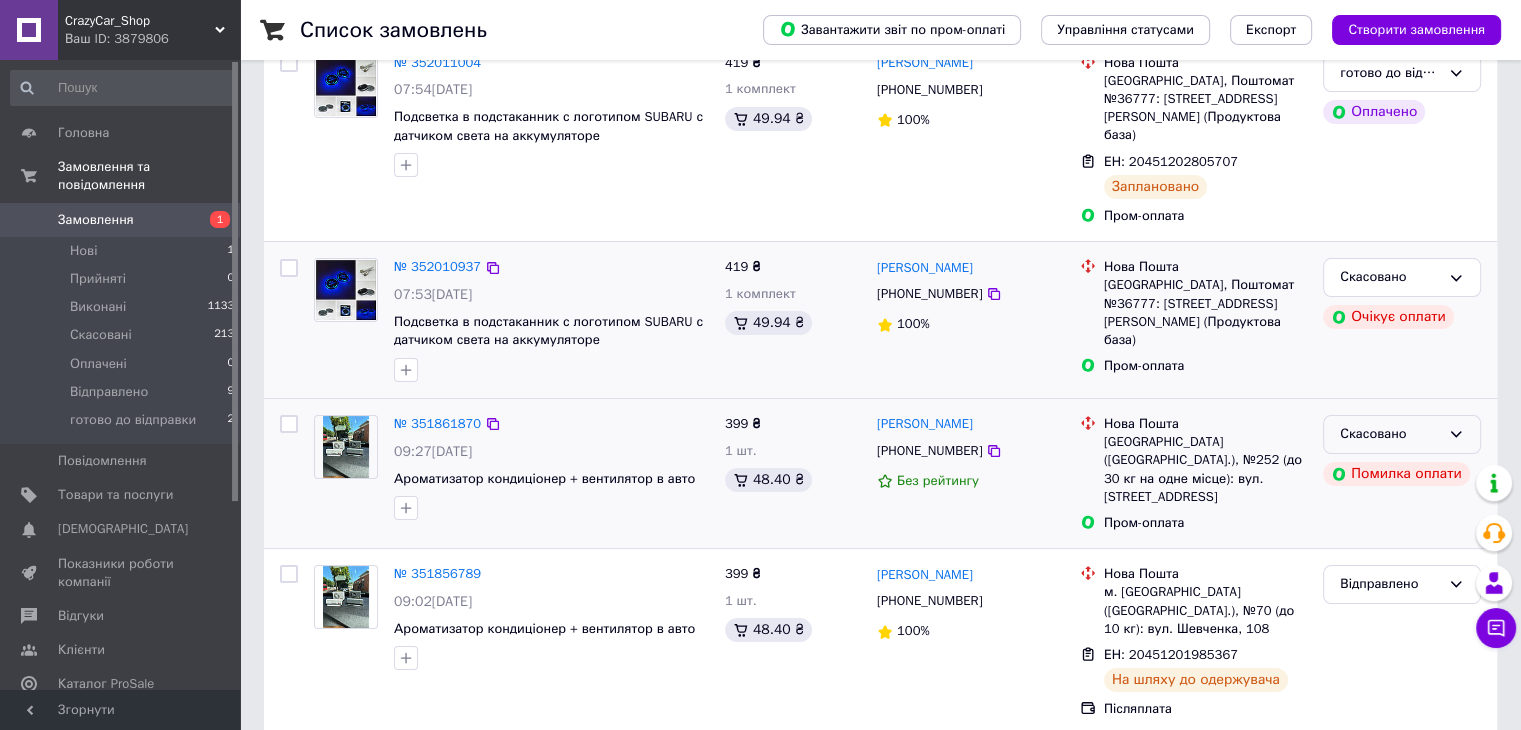 scroll, scrollTop: 0, scrollLeft: 0, axis: both 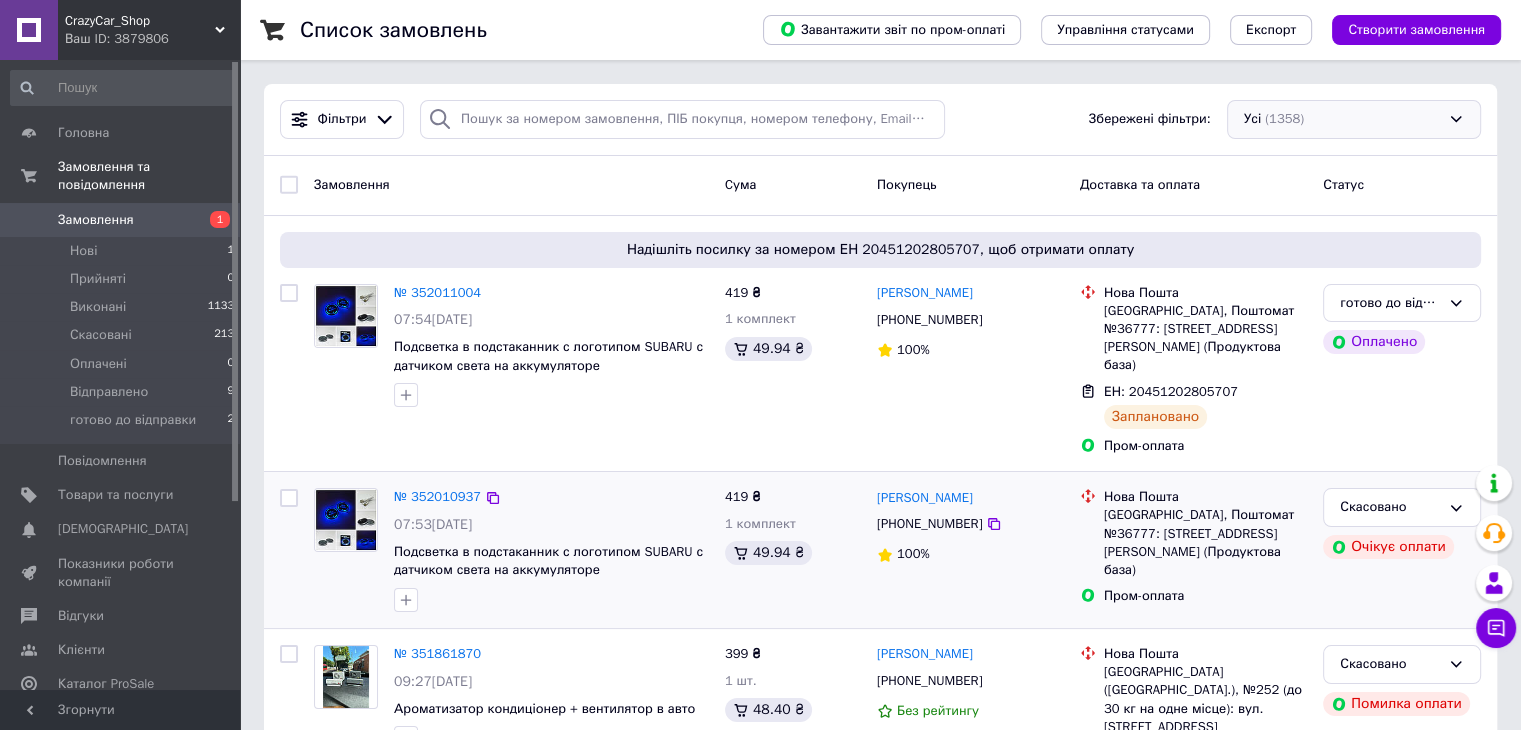 click on "Усі (1358)" at bounding box center [1354, 119] 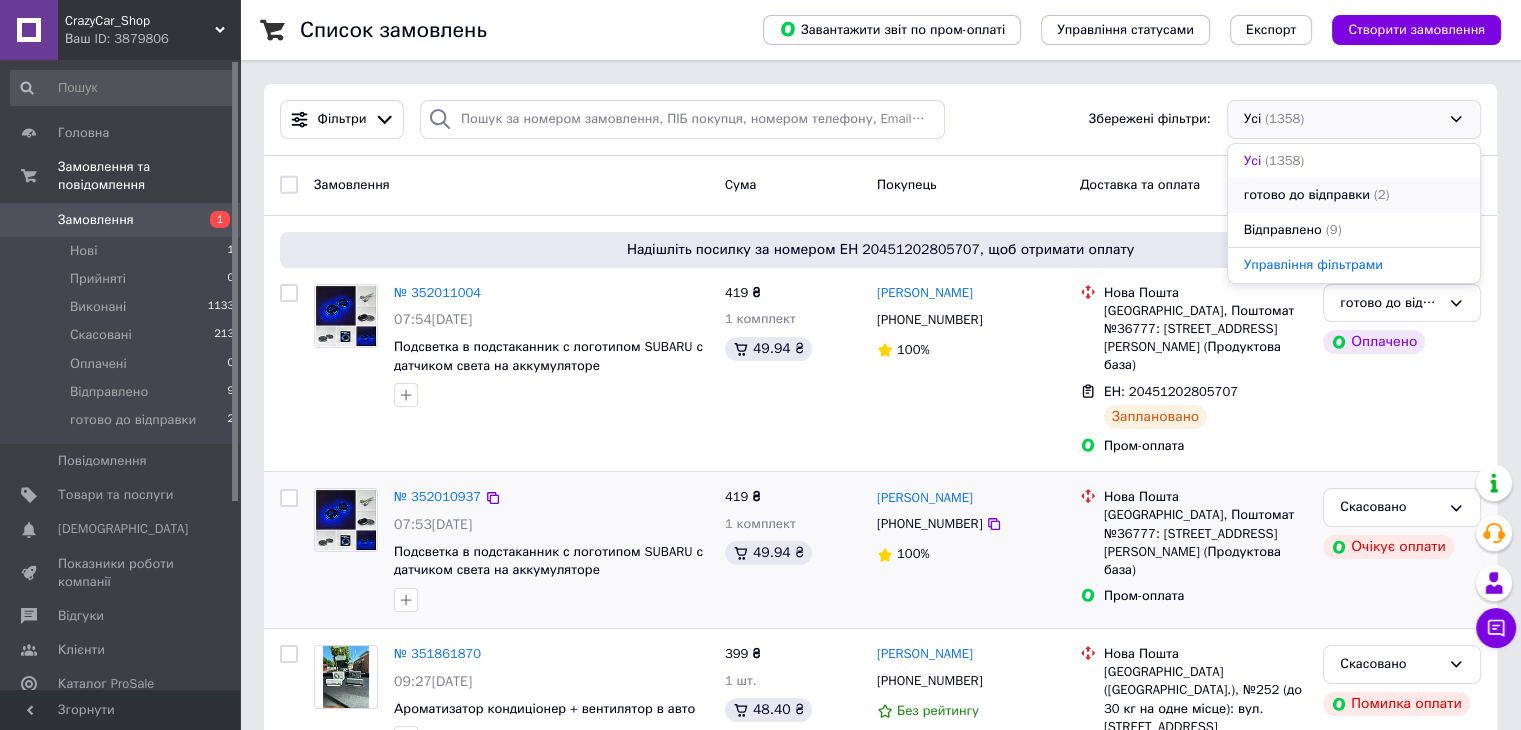 click on "готово до відправки" at bounding box center [1307, 195] 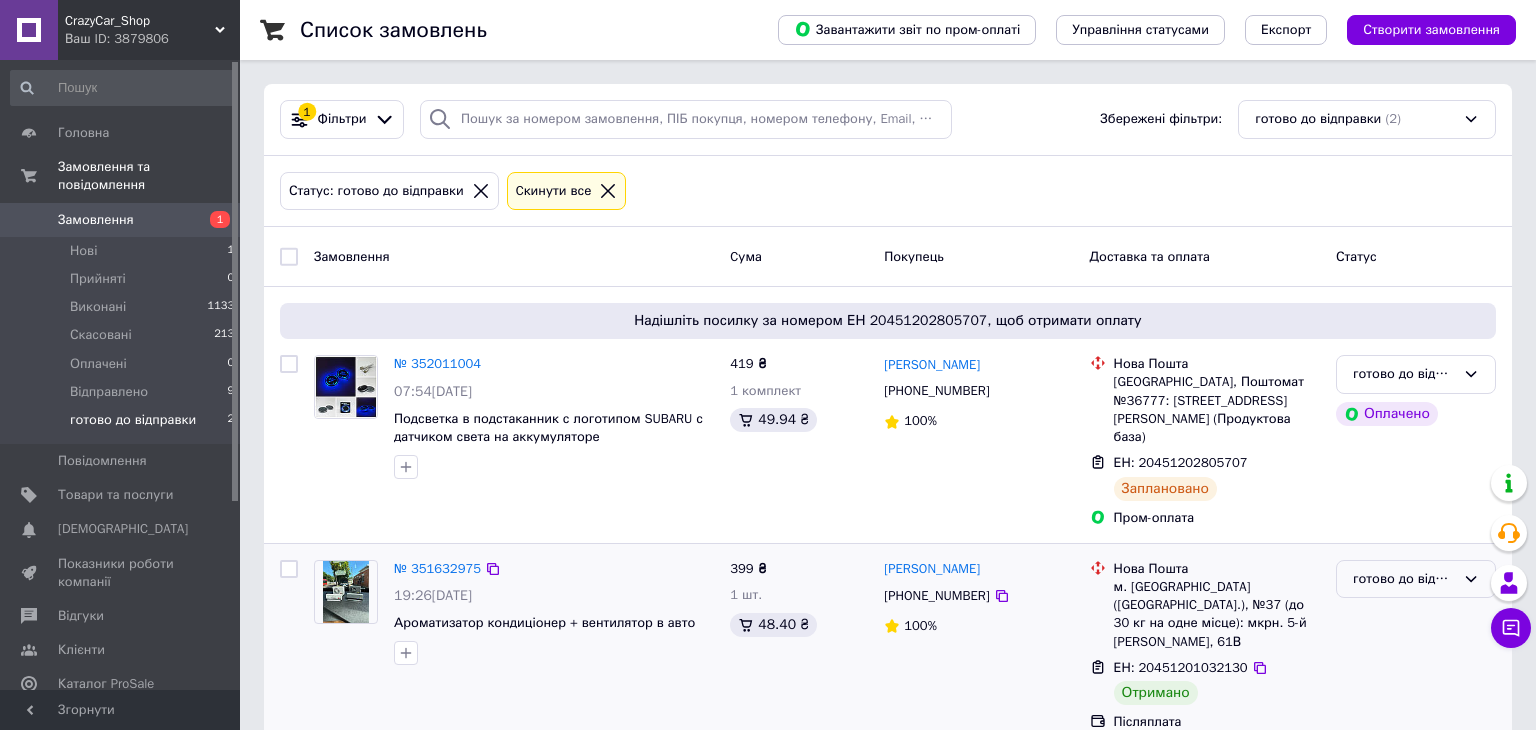 click on "готово до відправки" at bounding box center [1404, 579] 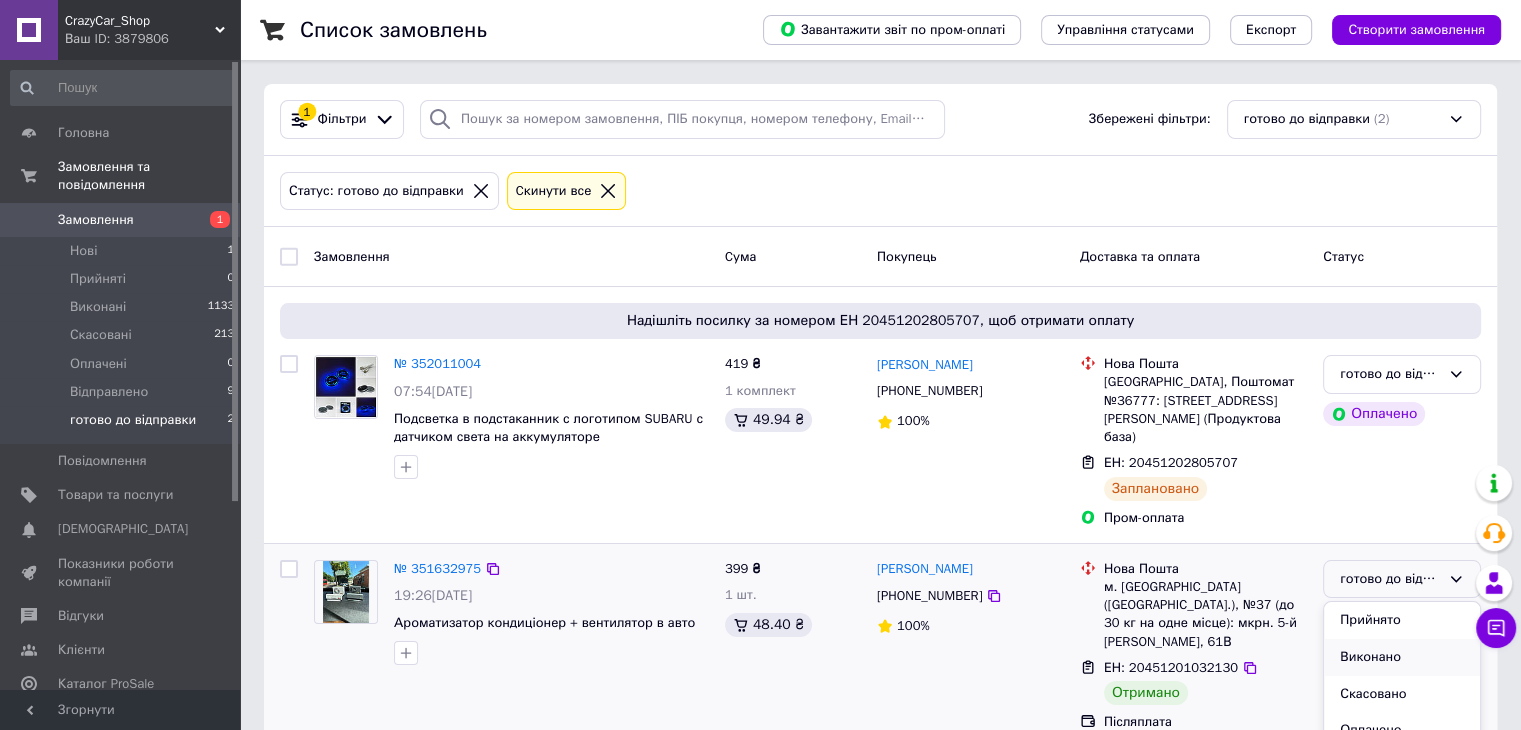 click on "Виконано" at bounding box center [1402, 657] 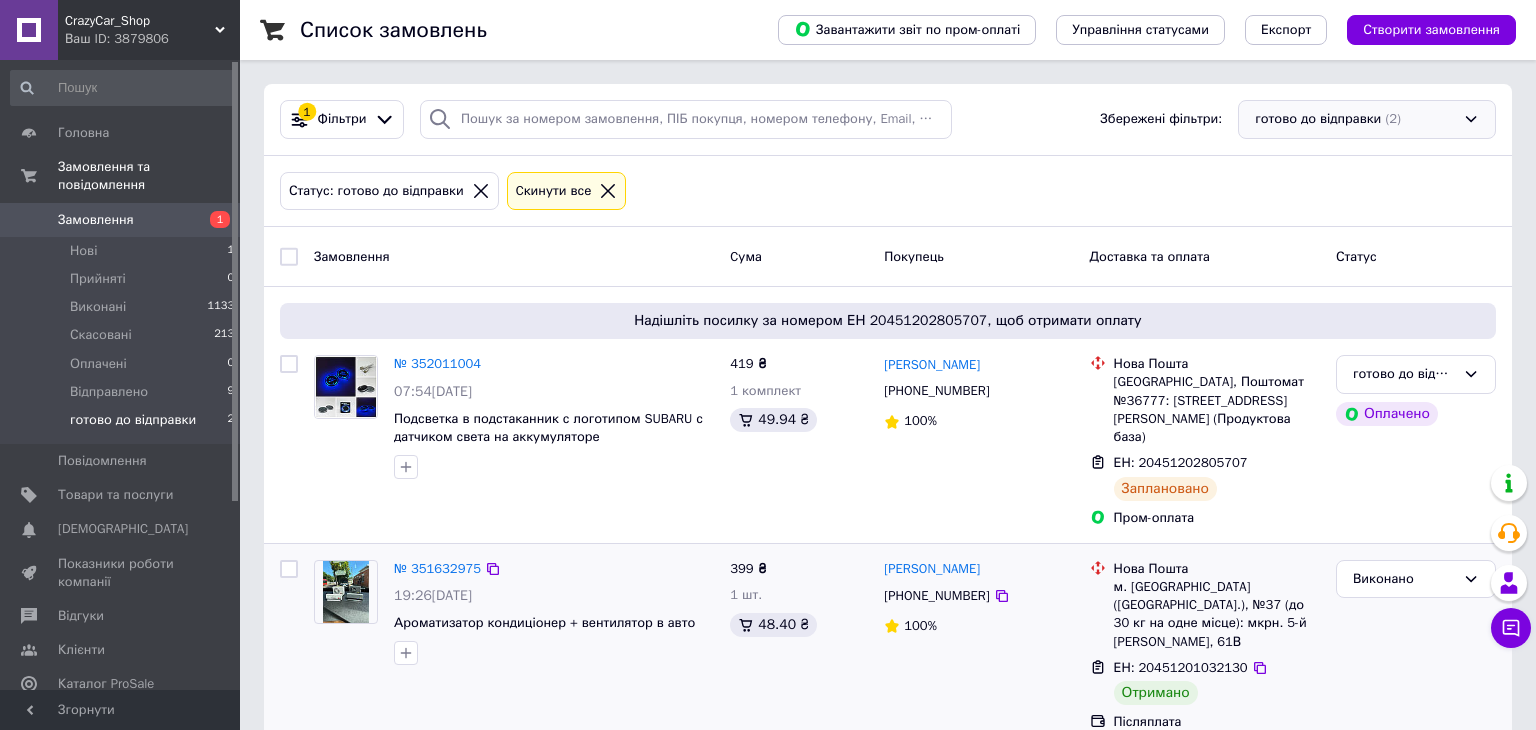 click on "готово до відправки (2)" at bounding box center [1367, 119] 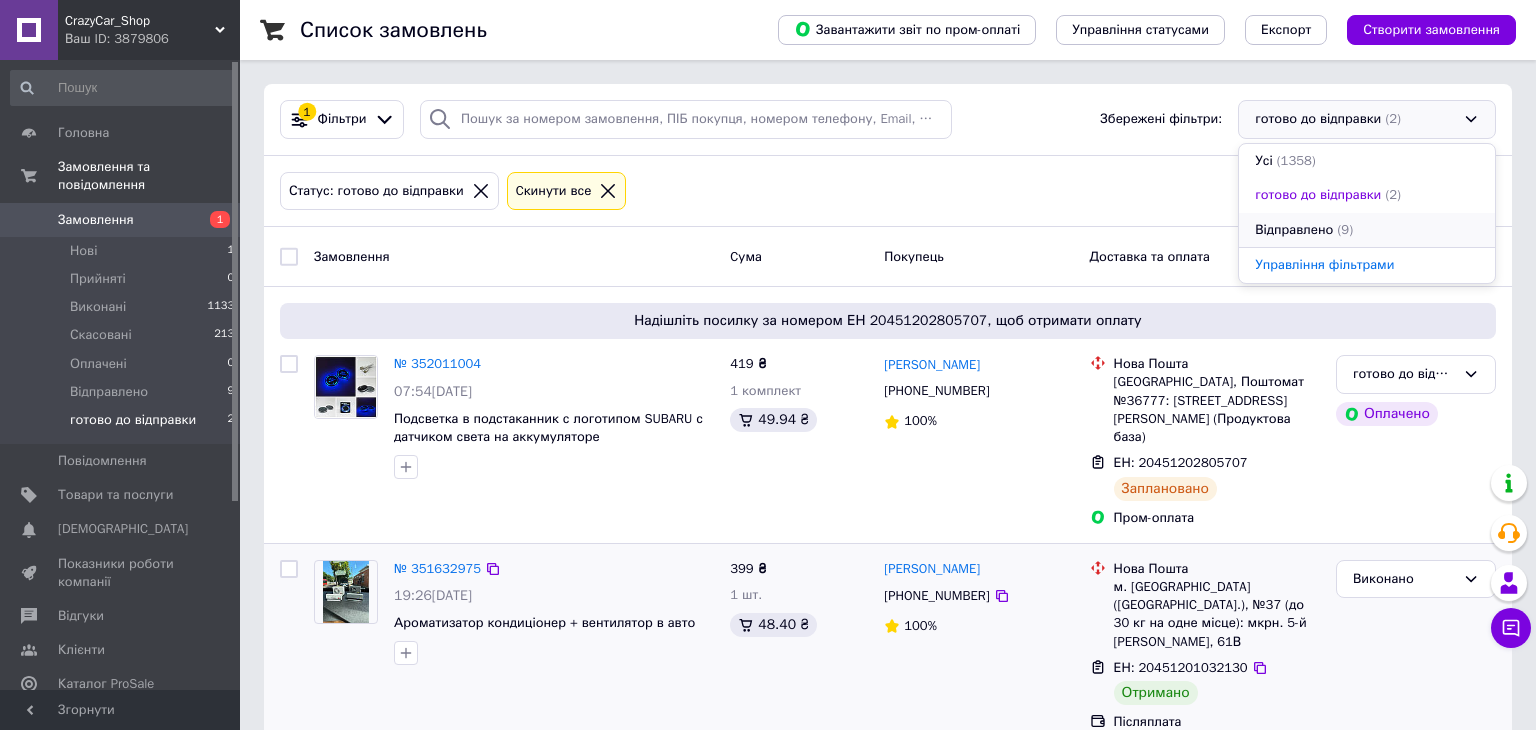 click on "(9)" at bounding box center (1345, 229) 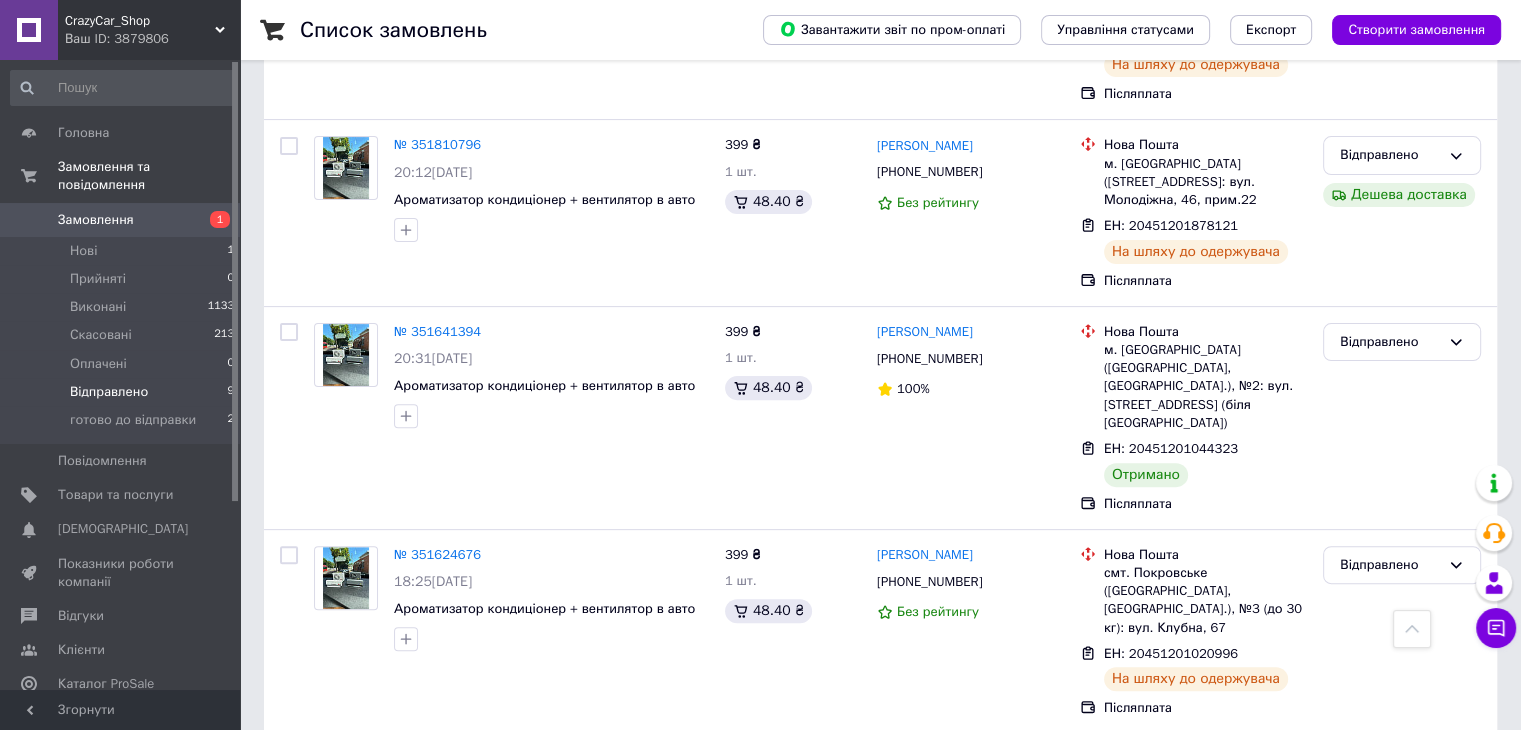 scroll, scrollTop: 562, scrollLeft: 0, axis: vertical 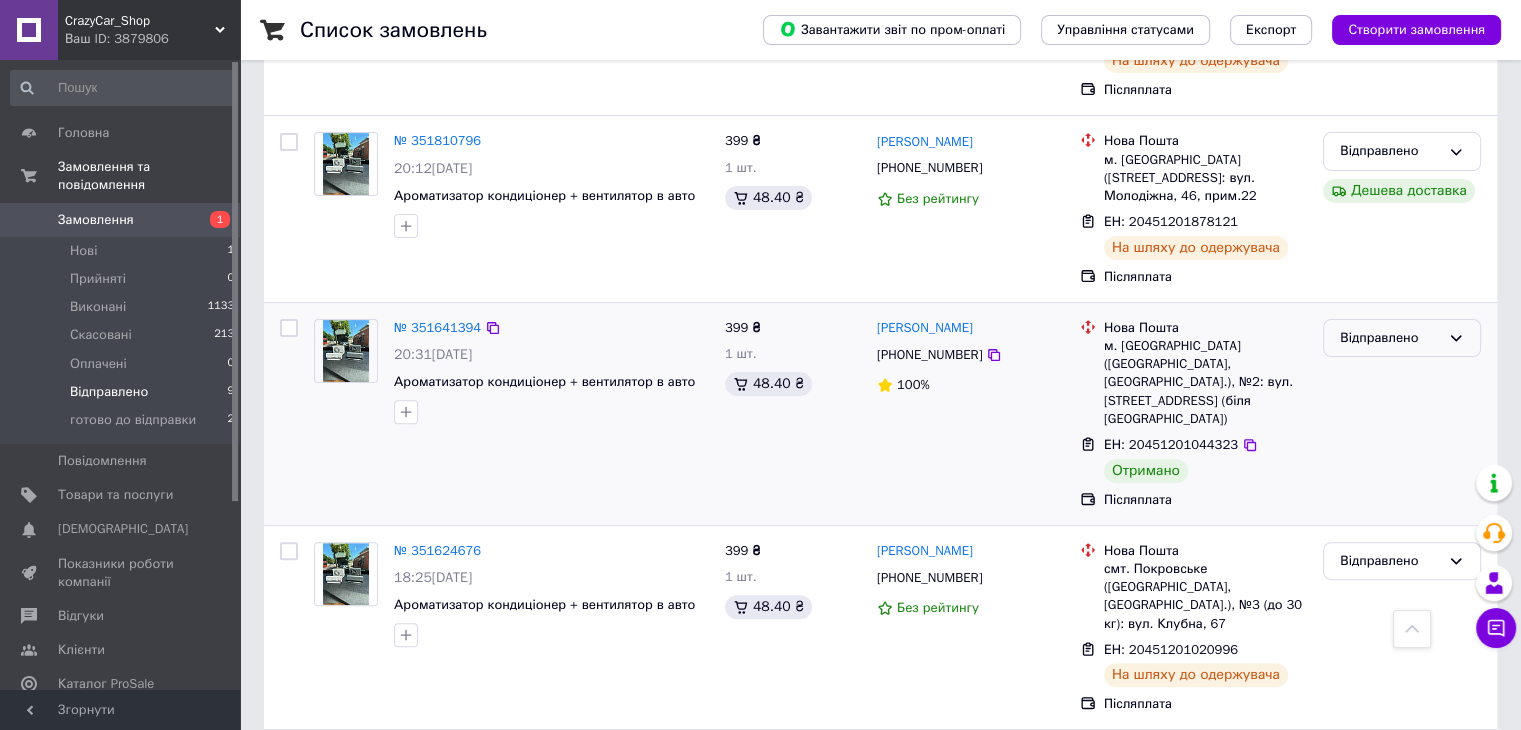 click on "Відправлено" at bounding box center [1390, 338] 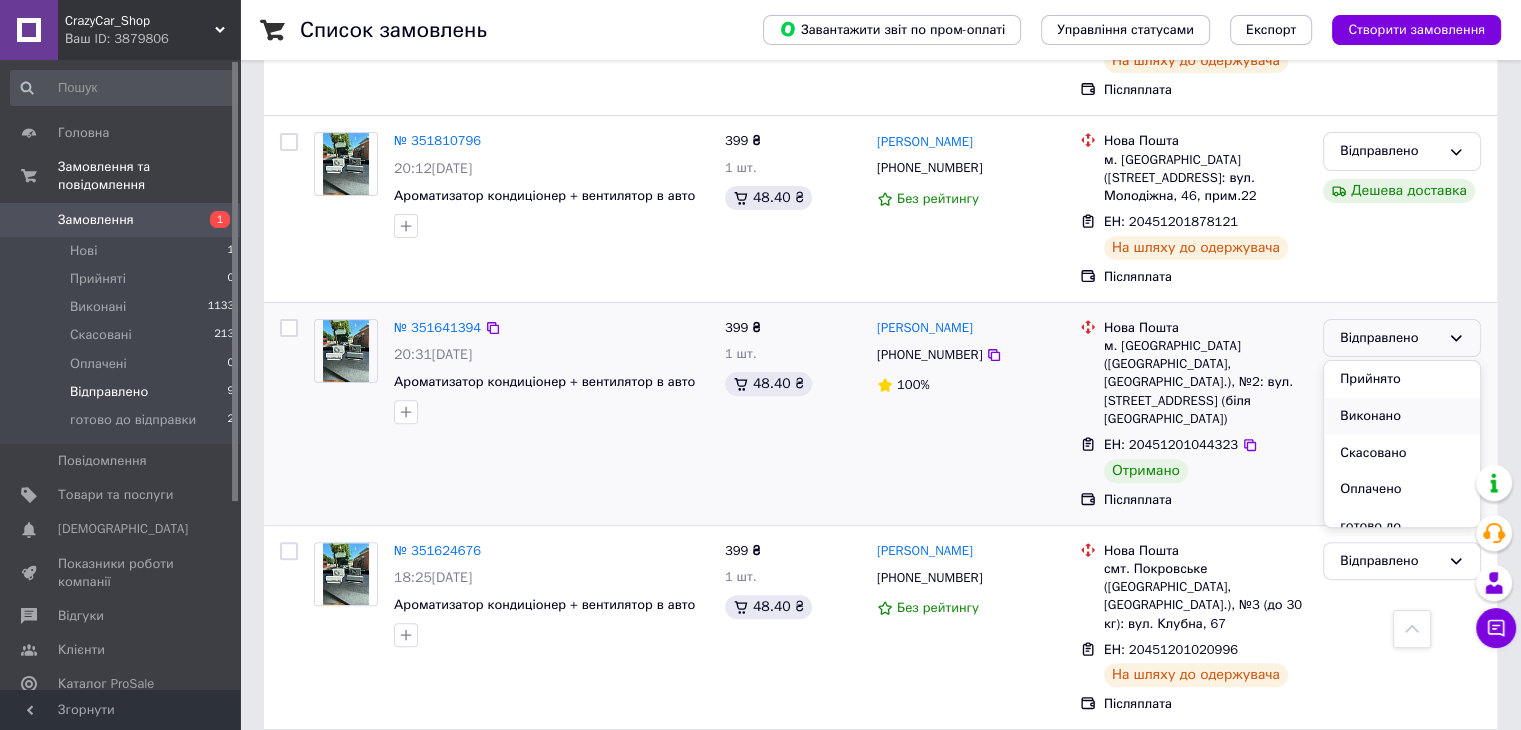 click on "Виконано" at bounding box center [1402, 416] 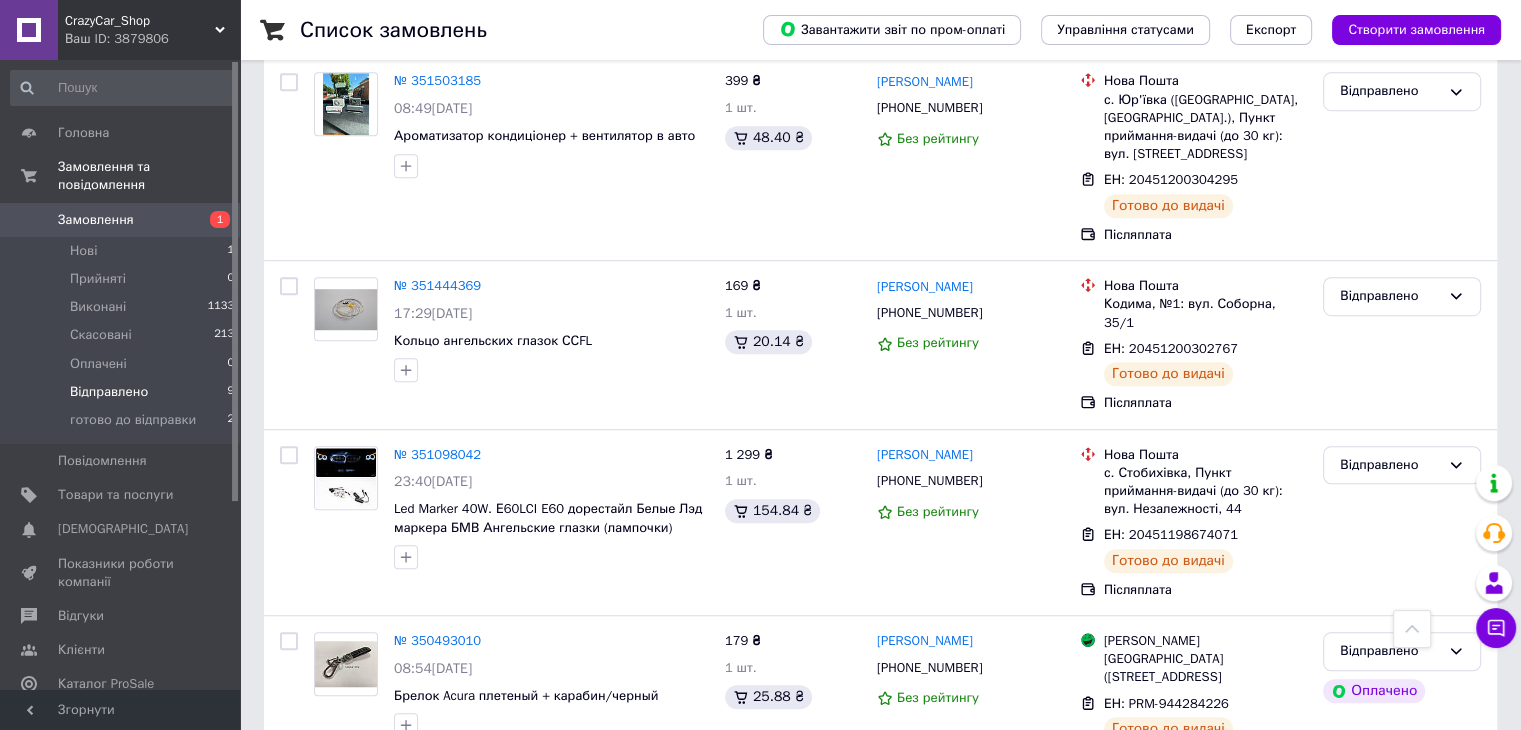 scroll, scrollTop: 1238, scrollLeft: 0, axis: vertical 